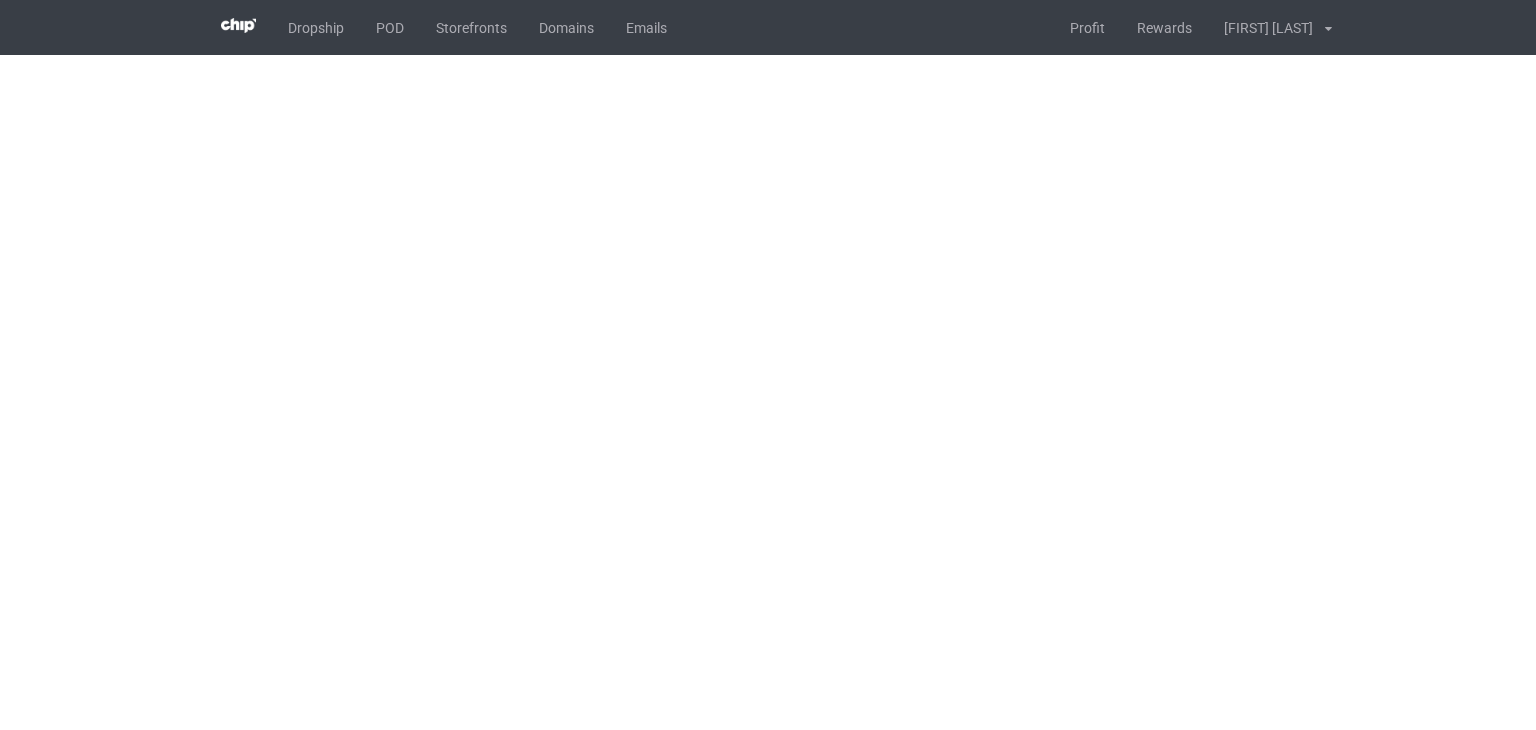 scroll, scrollTop: 0, scrollLeft: 0, axis: both 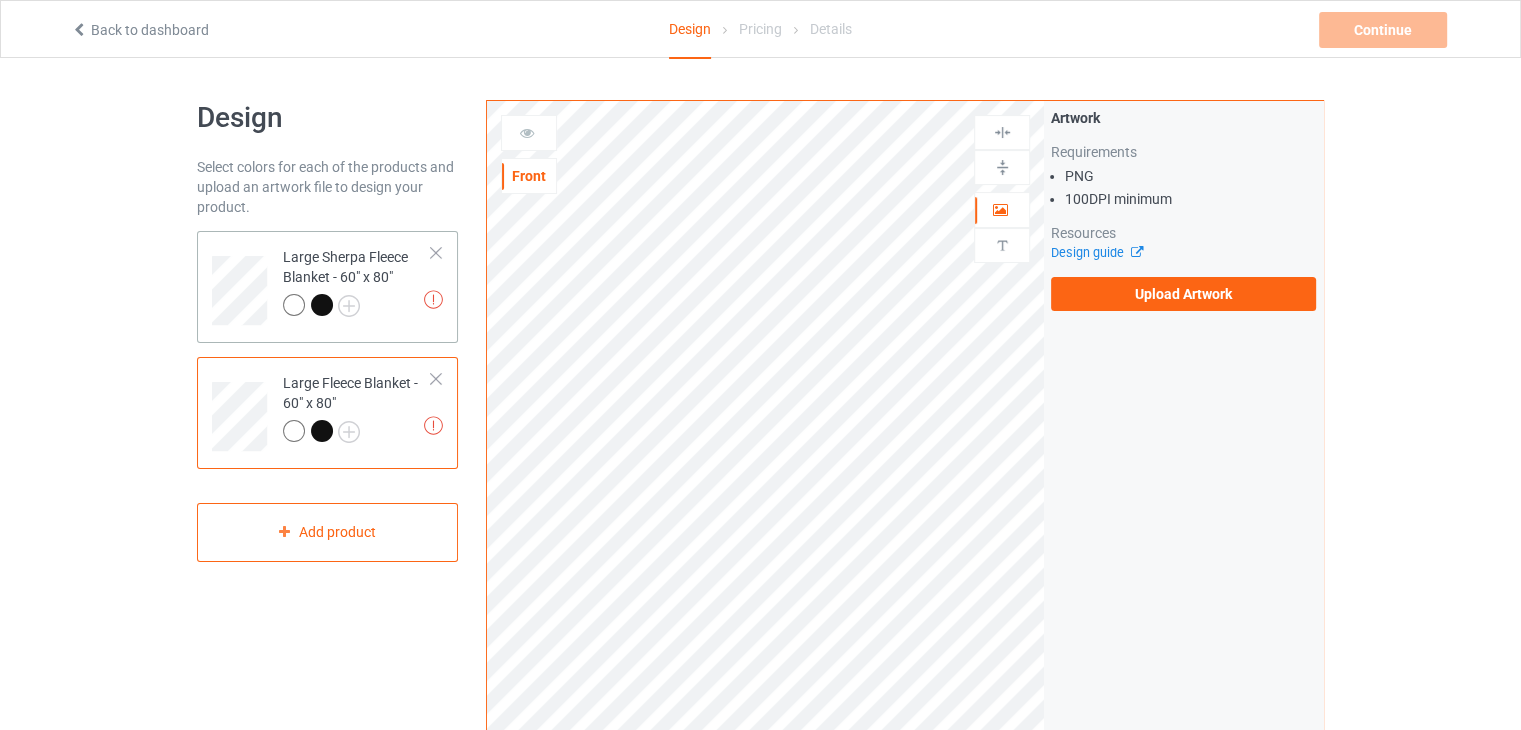 click on "Missing artworks Large Sherpa Fleece Blanket - 60" x 80"" at bounding box center (357, 283) 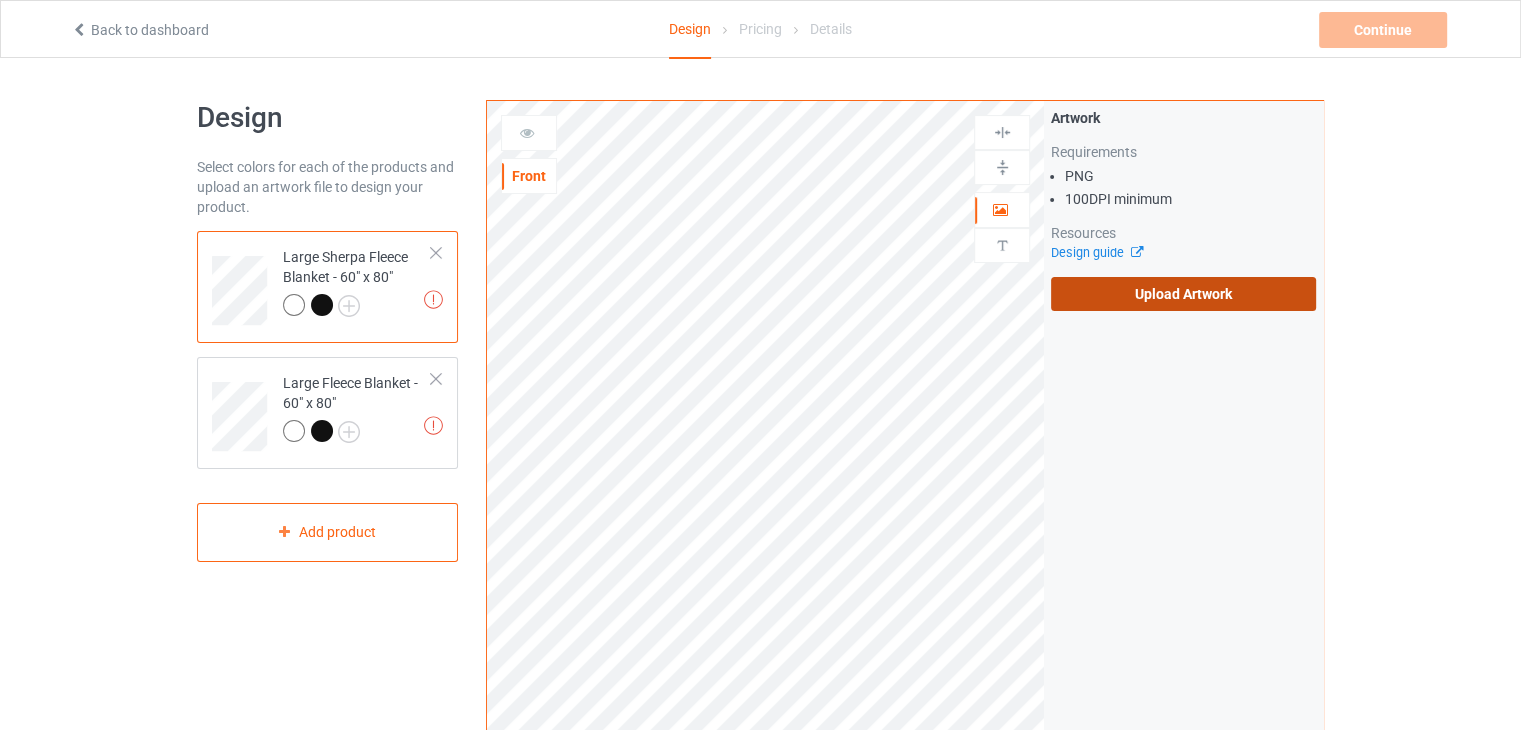 click on "Upload Artwork" at bounding box center [1183, 294] 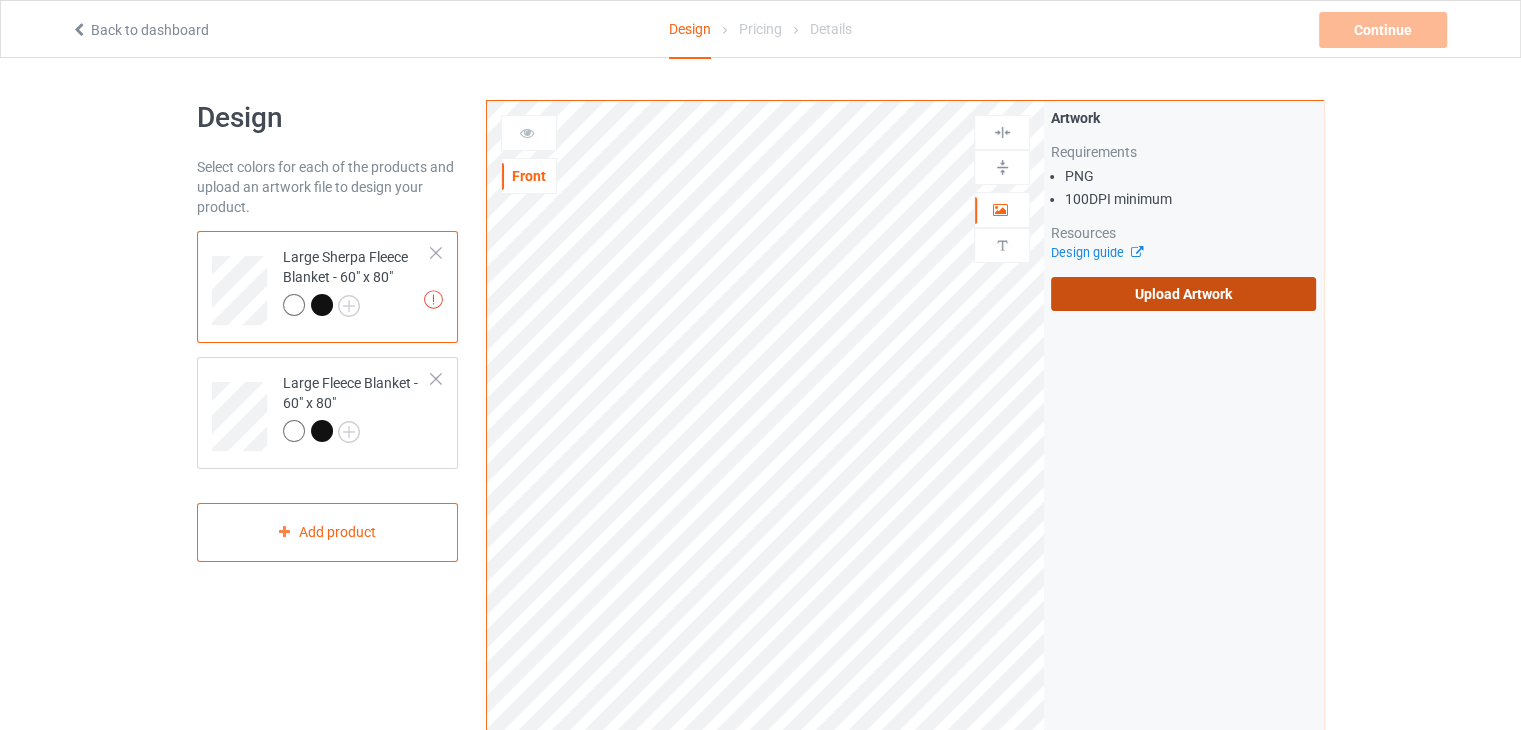 click on "Upload Artwork" at bounding box center [1183, 294] 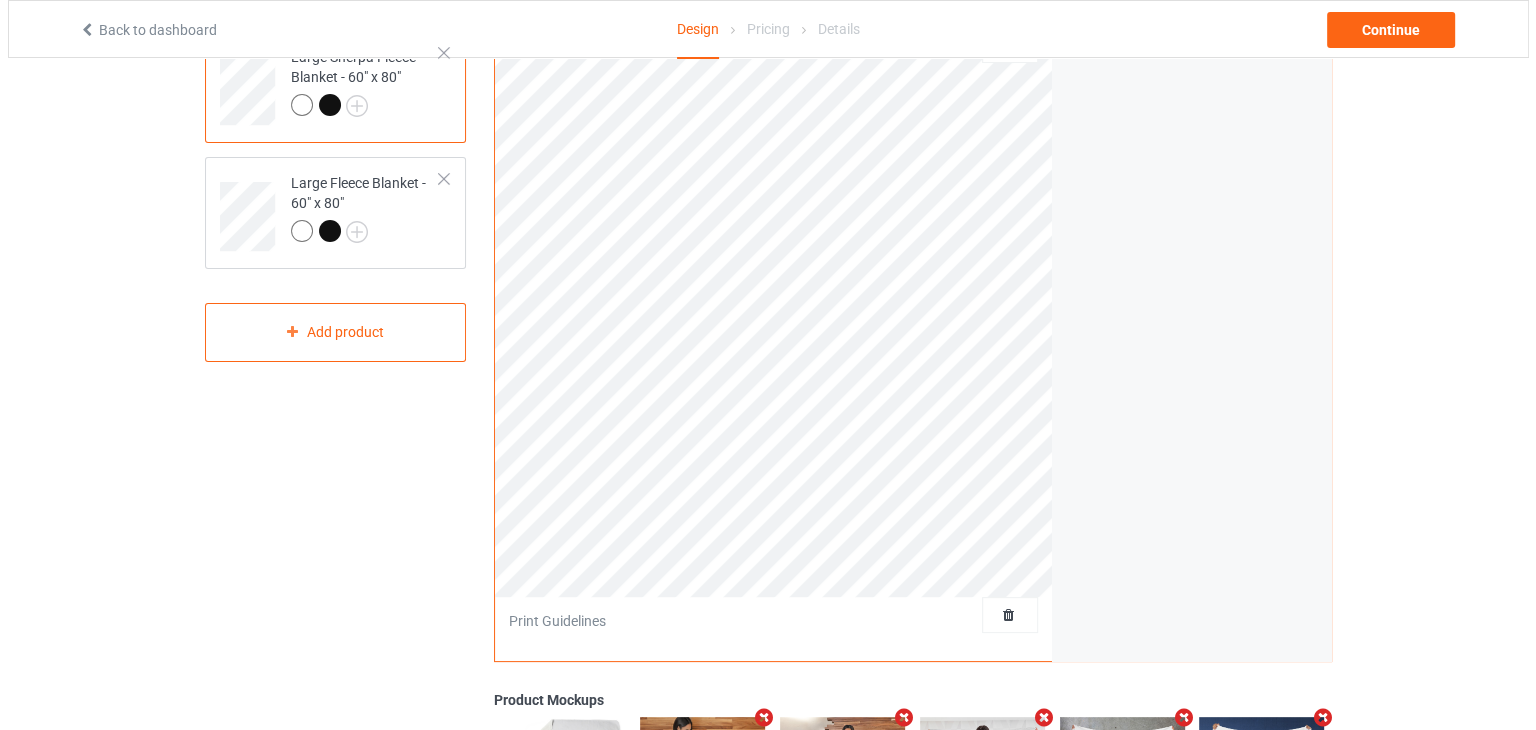 scroll, scrollTop: 0, scrollLeft: 0, axis: both 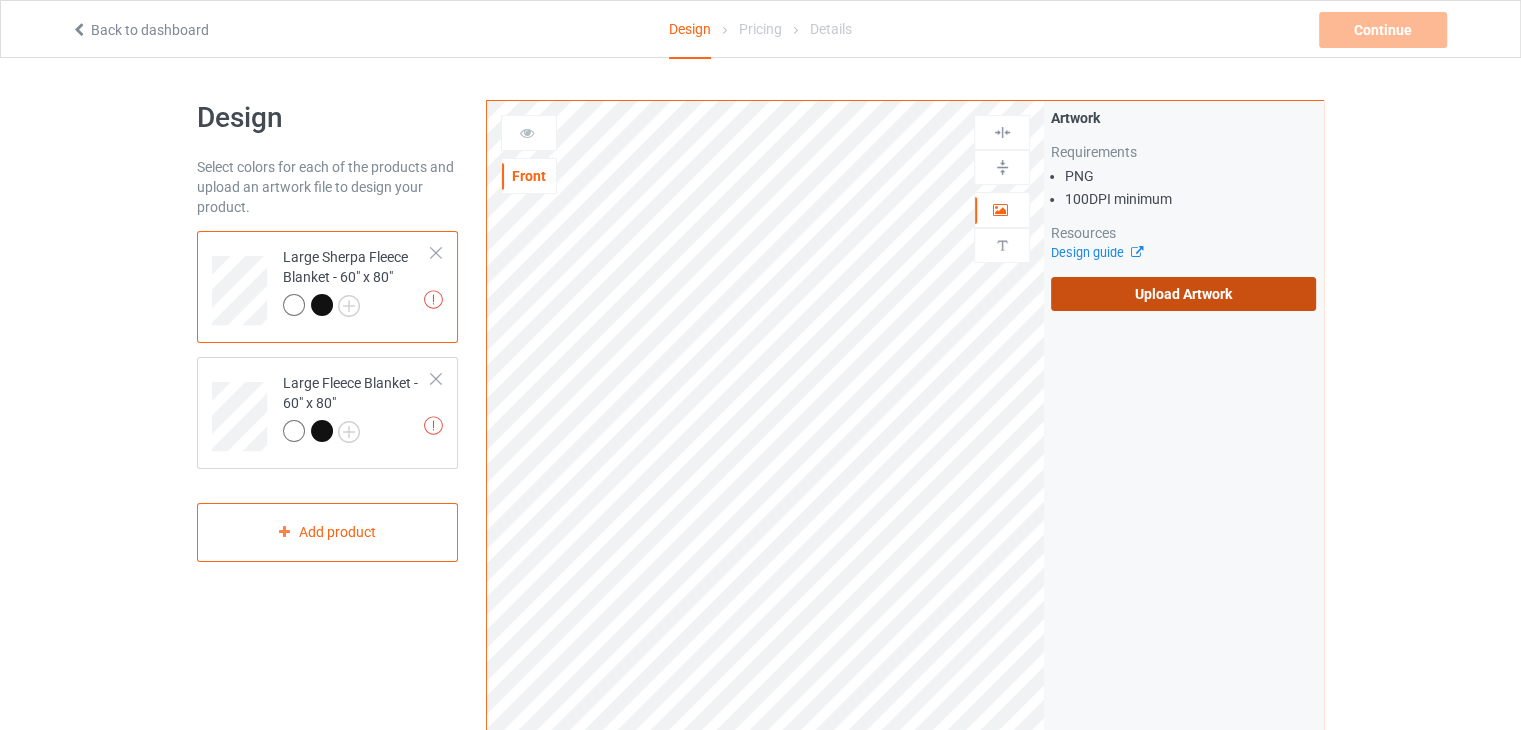 click on "Upload Artwork" at bounding box center (1183, 294) 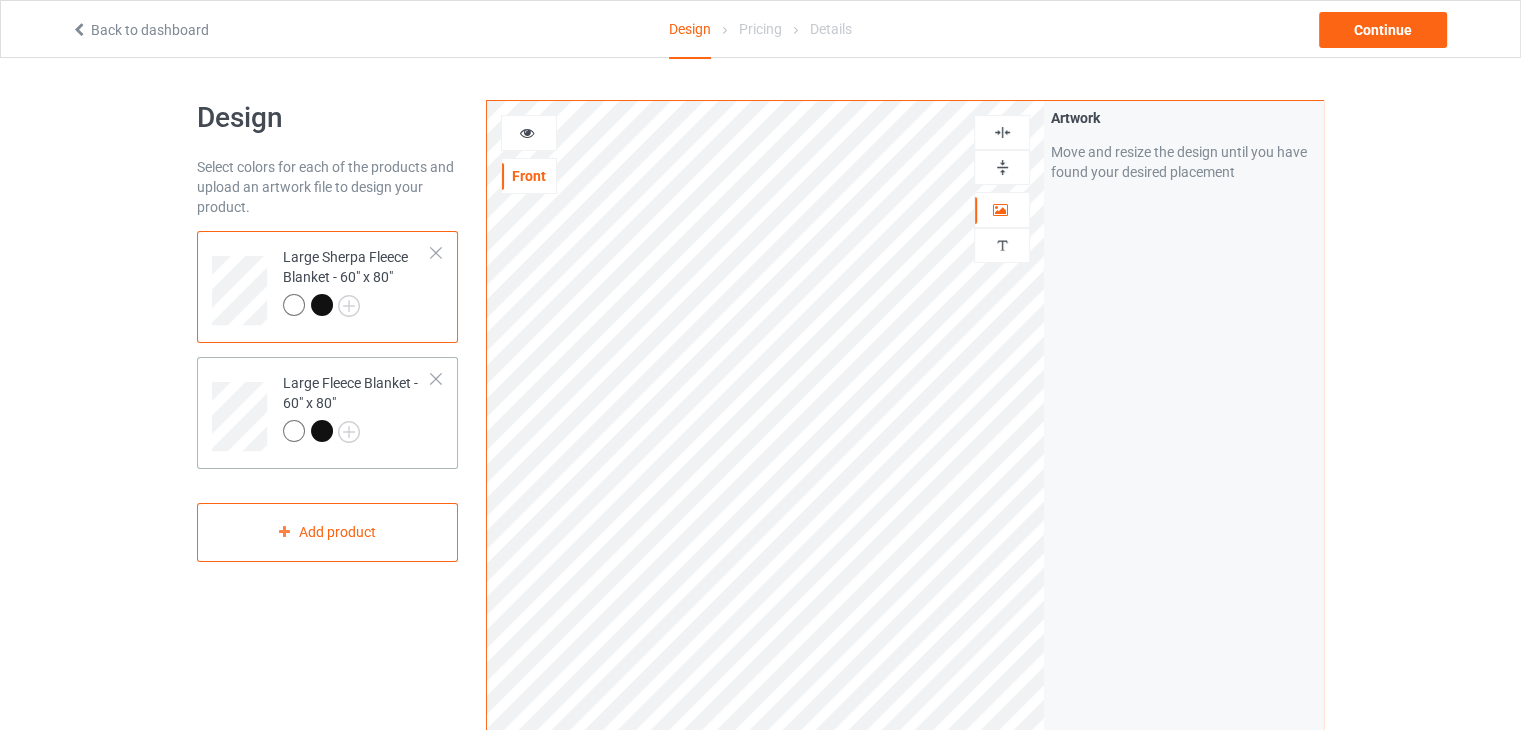 click at bounding box center (357, 434) 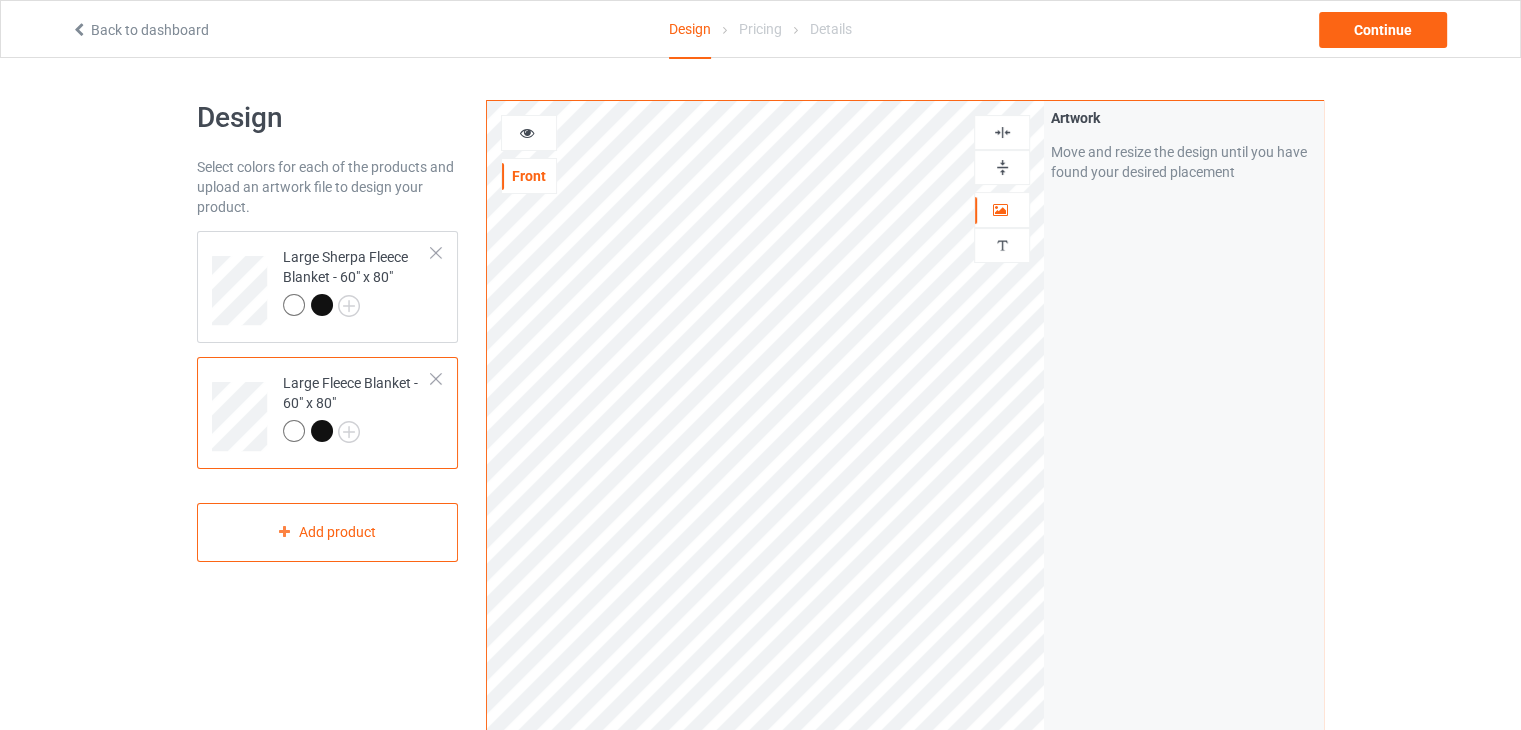click at bounding box center [1002, 167] 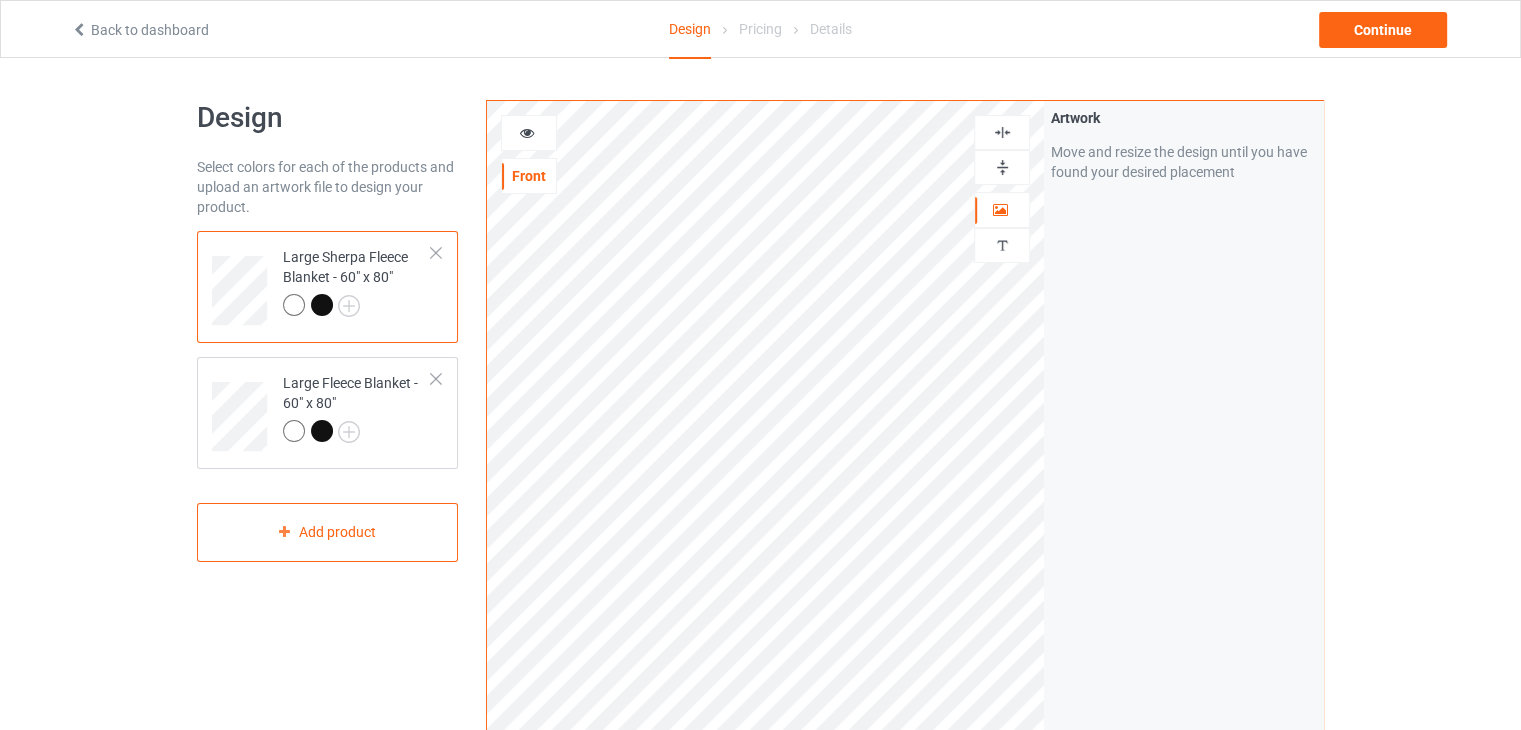 click at bounding box center [1002, 167] 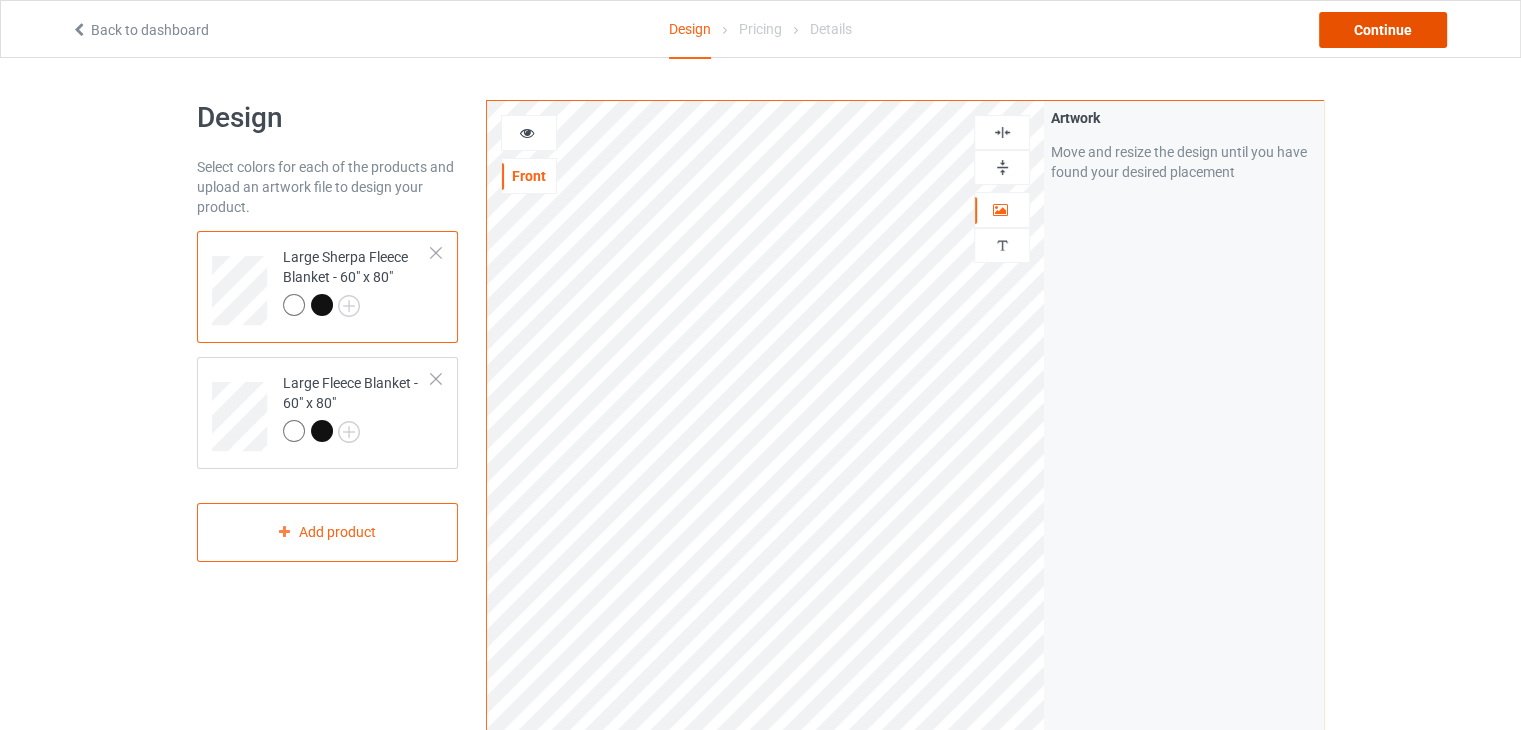 click on "Continue" at bounding box center (1383, 30) 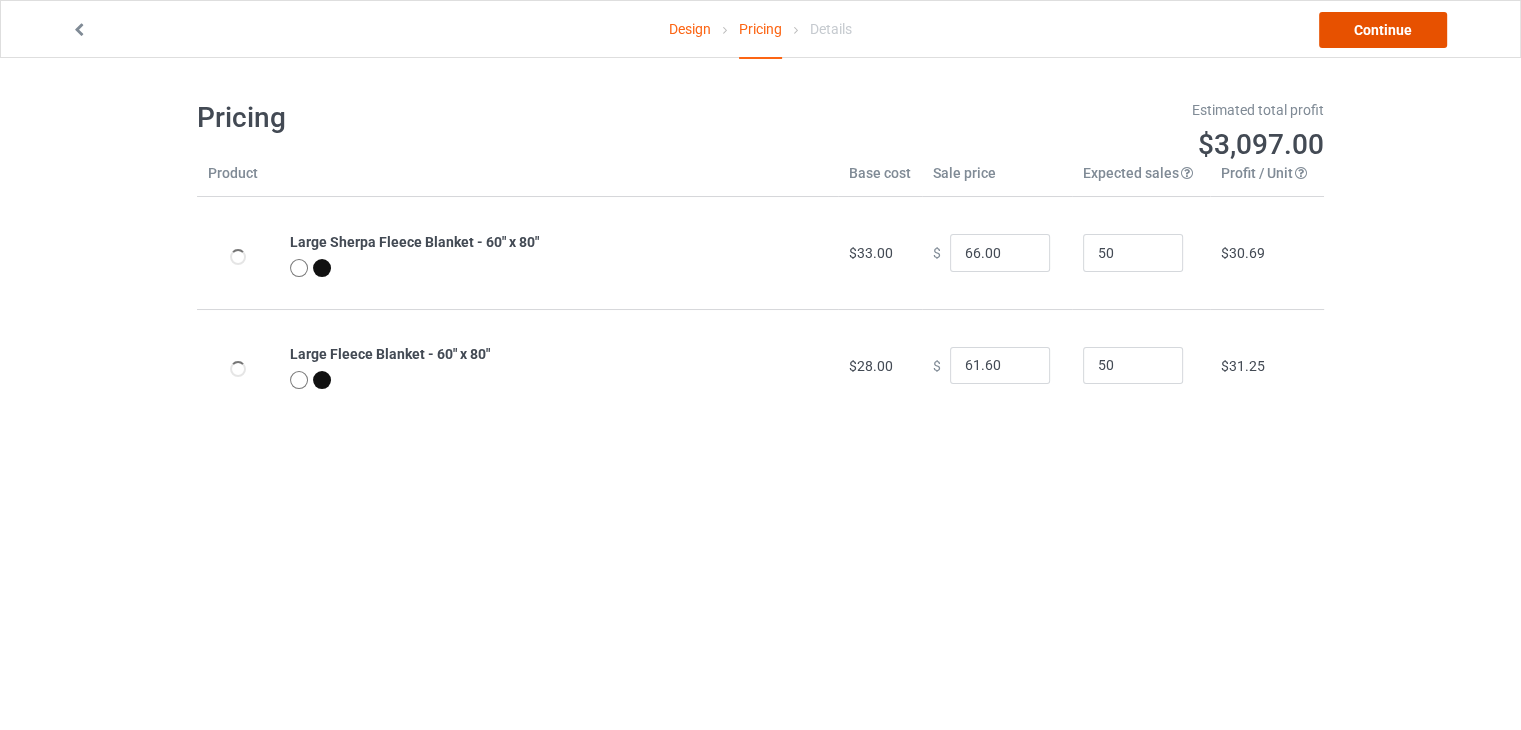 click on "Continue" at bounding box center [1383, 30] 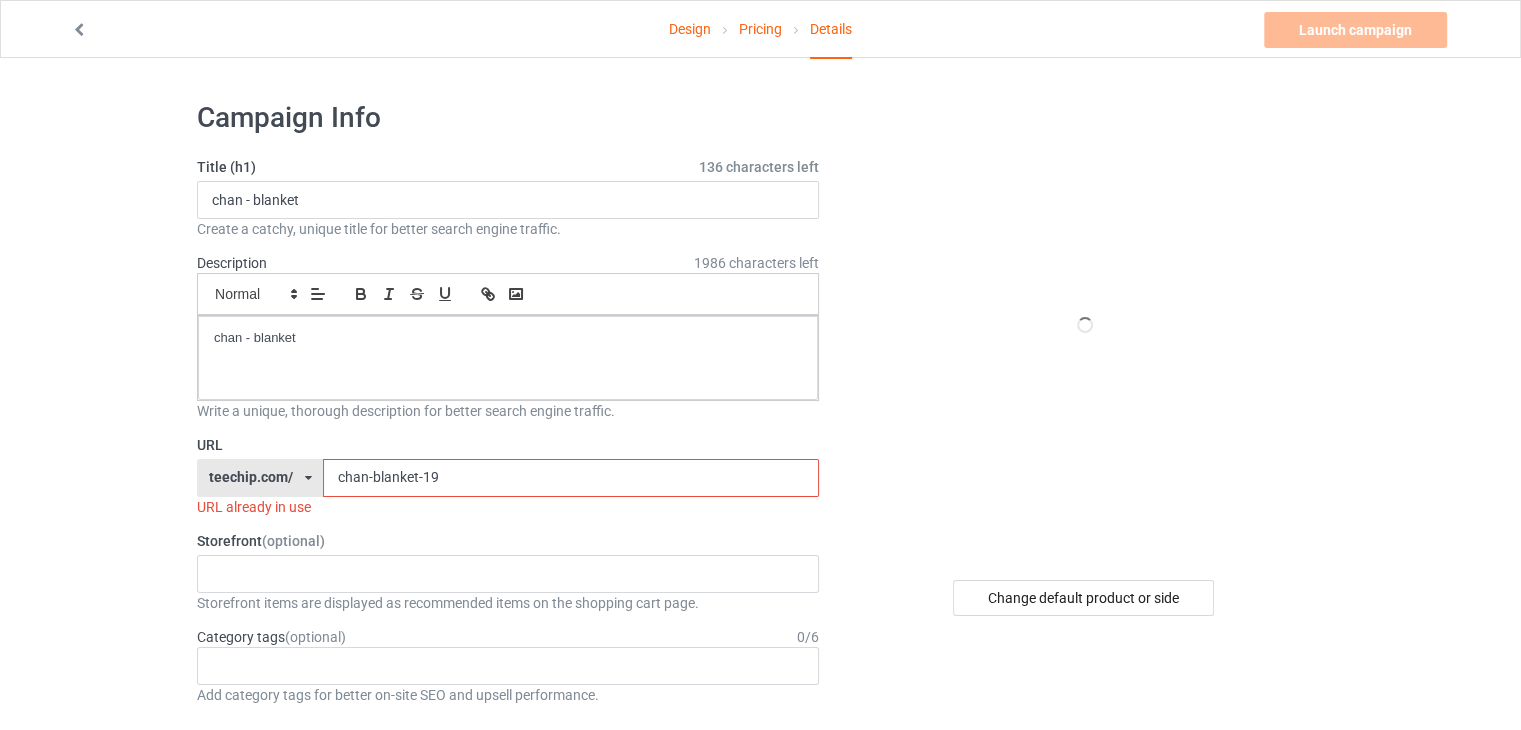 click on "chan-blanket-19" at bounding box center [570, 478] 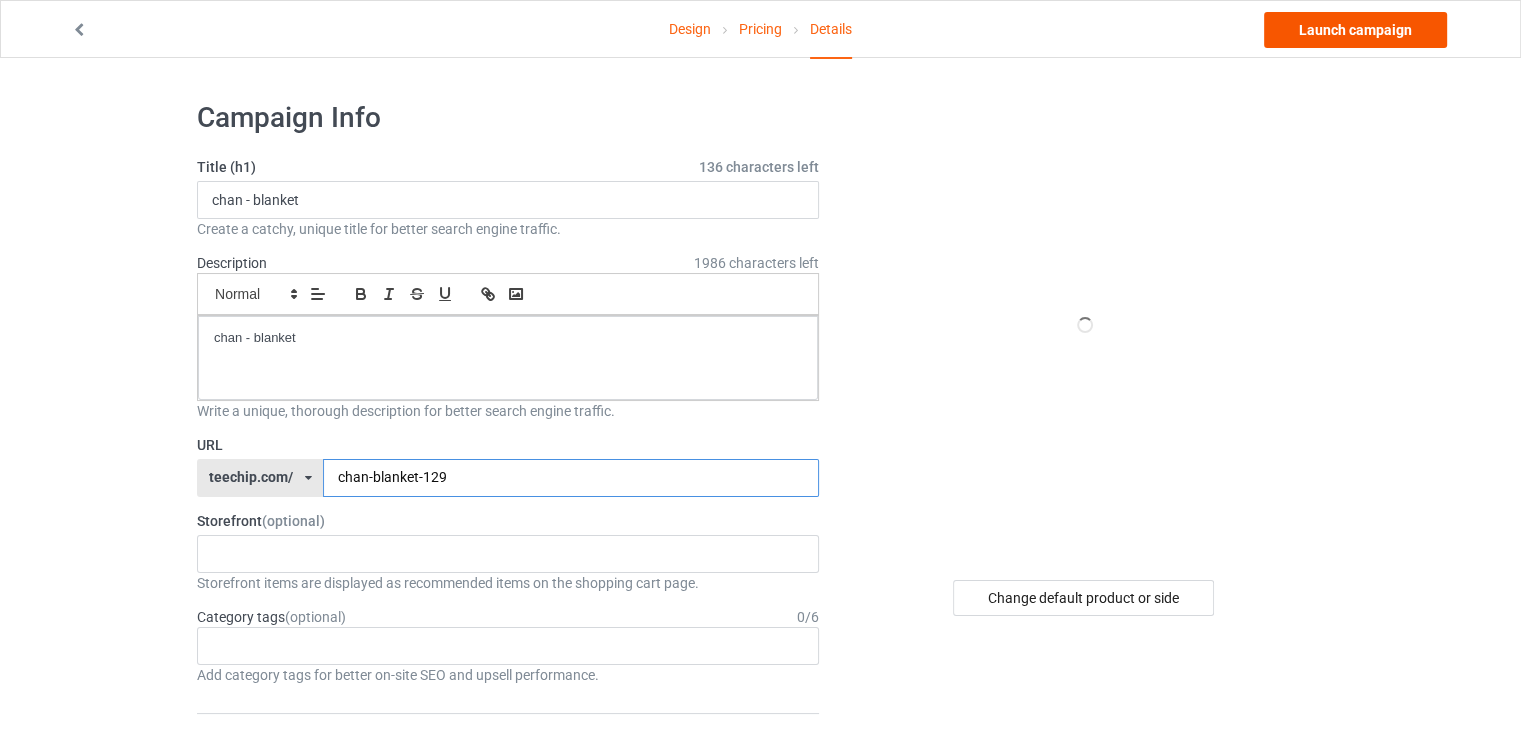 type on "chan-blanket-129" 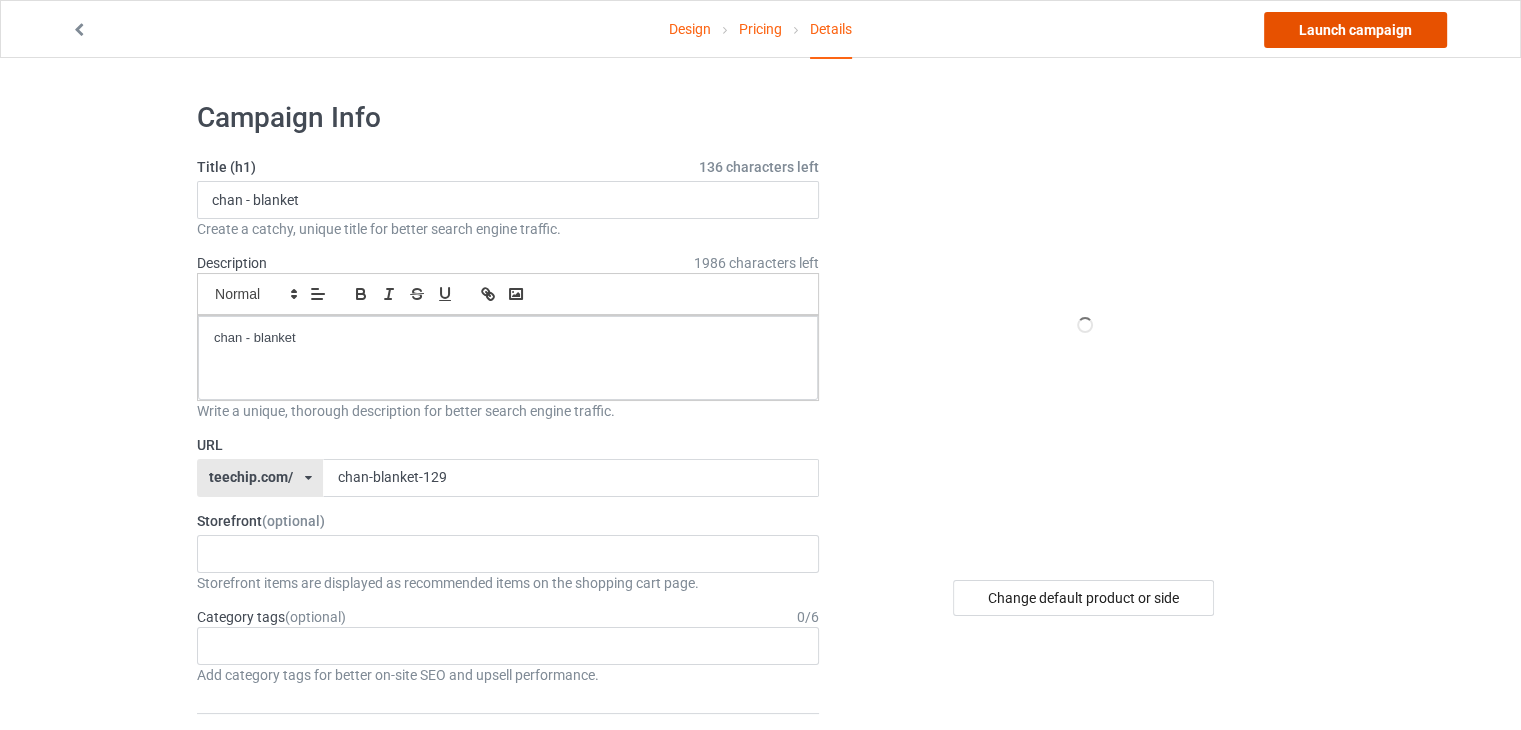 click on "Launch campaign" at bounding box center [1355, 30] 